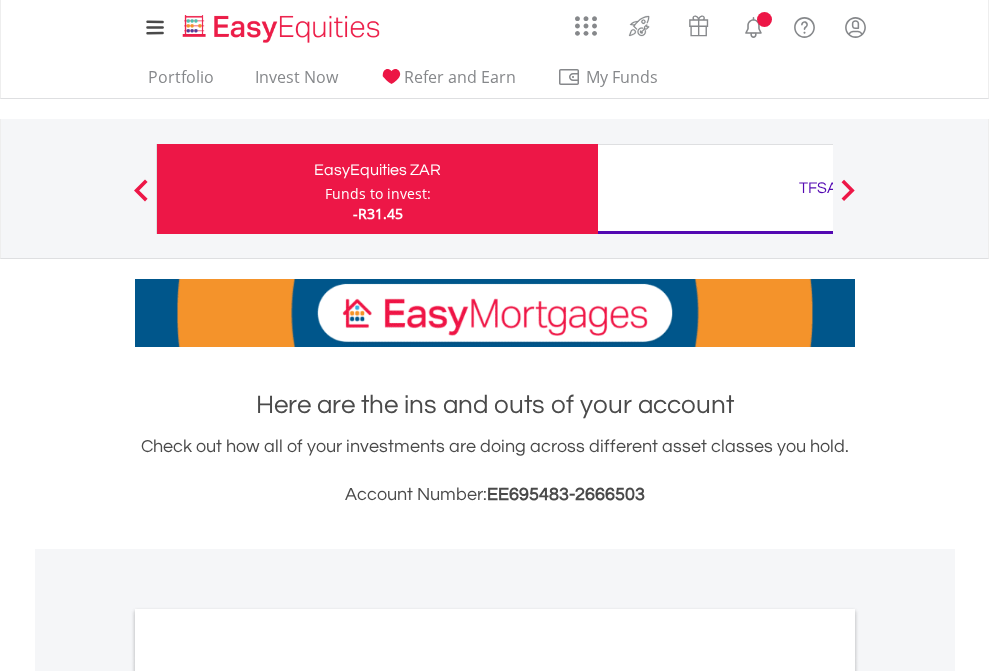 scroll, scrollTop: 0, scrollLeft: 0, axis: both 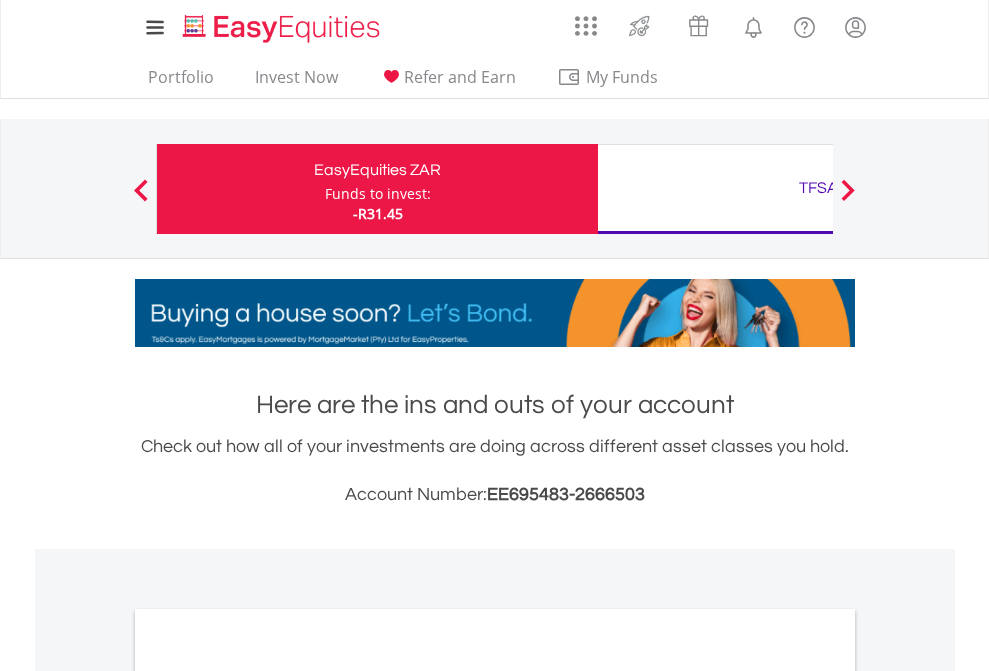 click on "Funds to invest:" at bounding box center (378, 194) 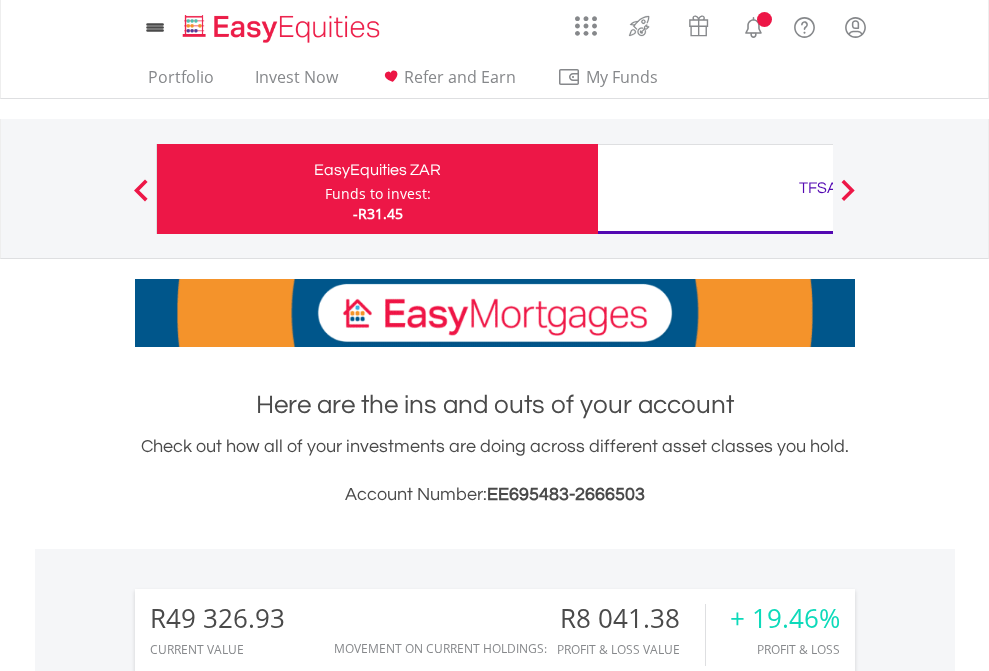 scroll, scrollTop: 0, scrollLeft: 0, axis: both 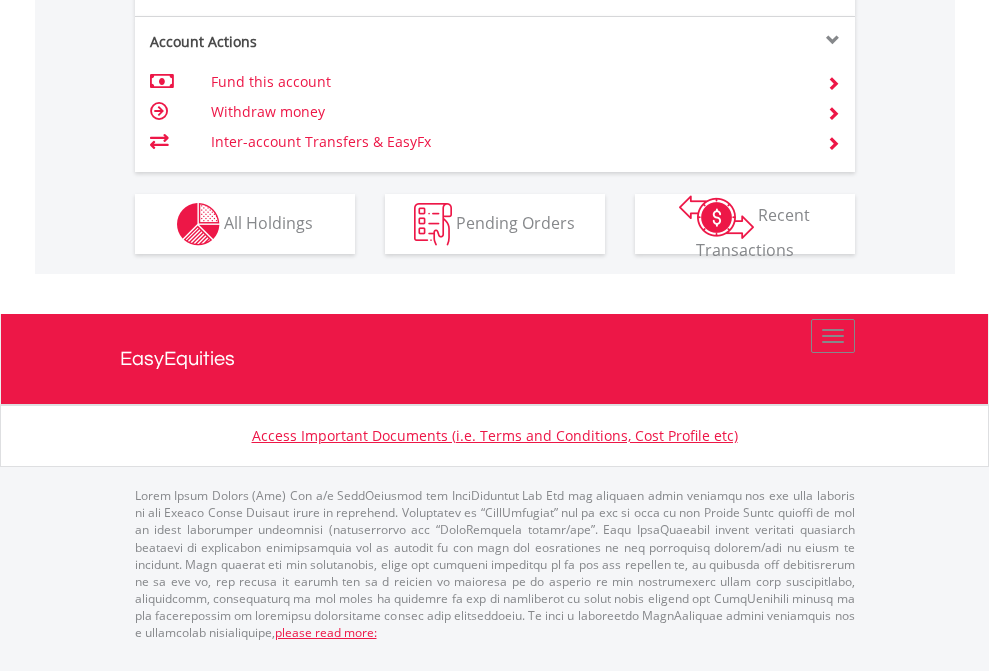 click on "Investment types" at bounding box center [706, -337] 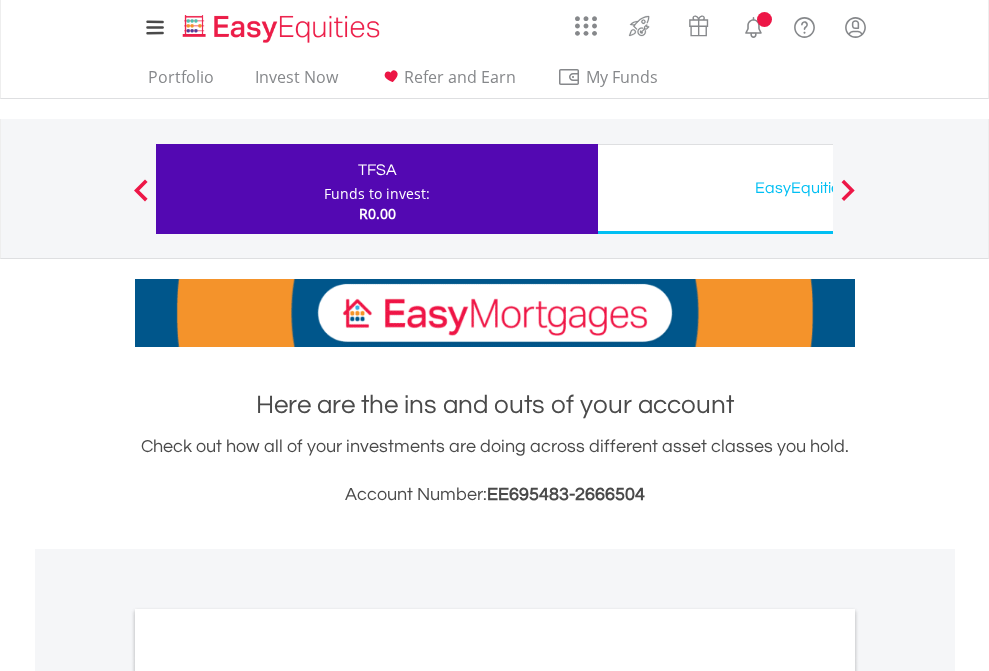 scroll, scrollTop: 0, scrollLeft: 0, axis: both 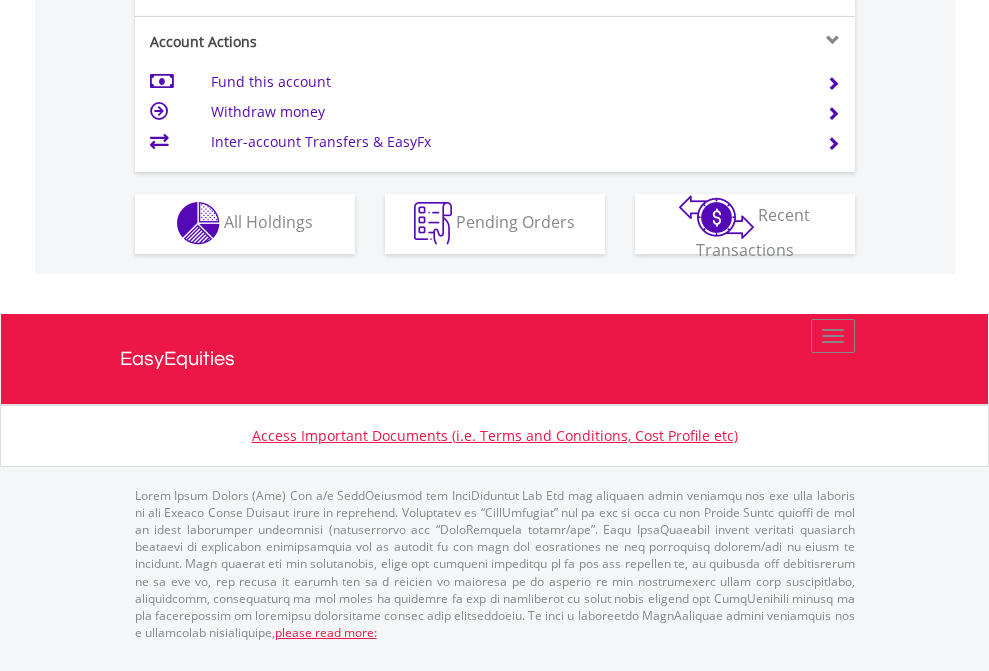 click on "Investment types" at bounding box center [706, -353] 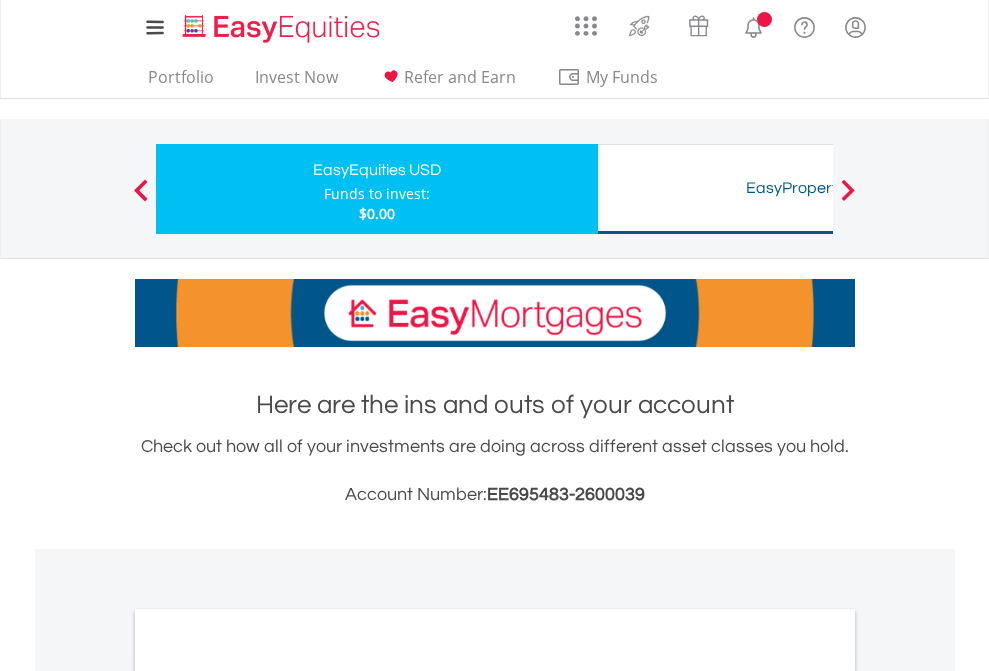 scroll, scrollTop: 0, scrollLeft: 0, axis: both 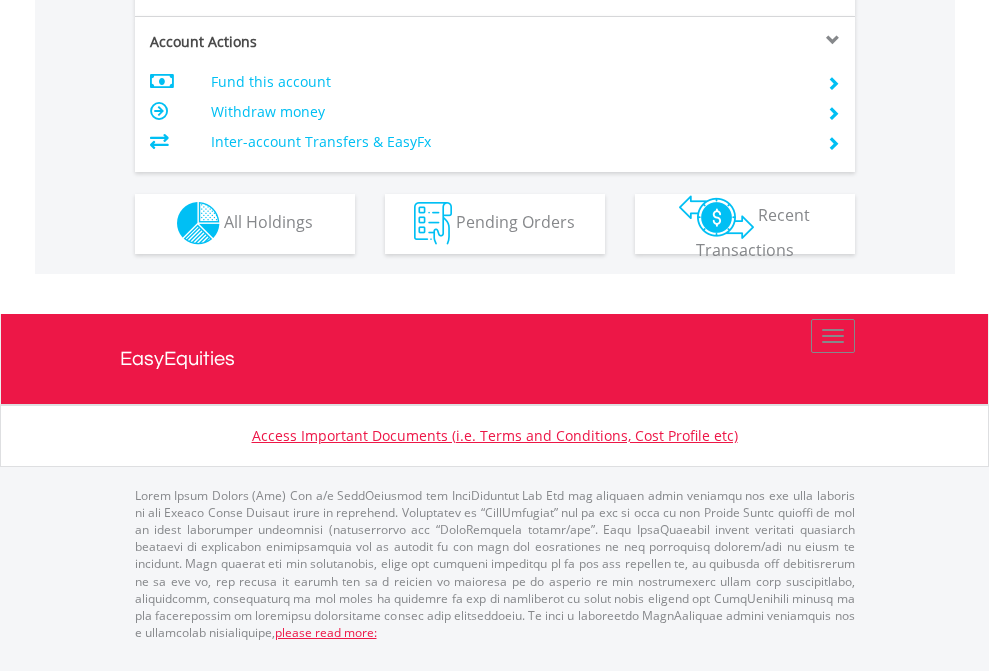 click on "Investment types" at bounding box center [706, -353] 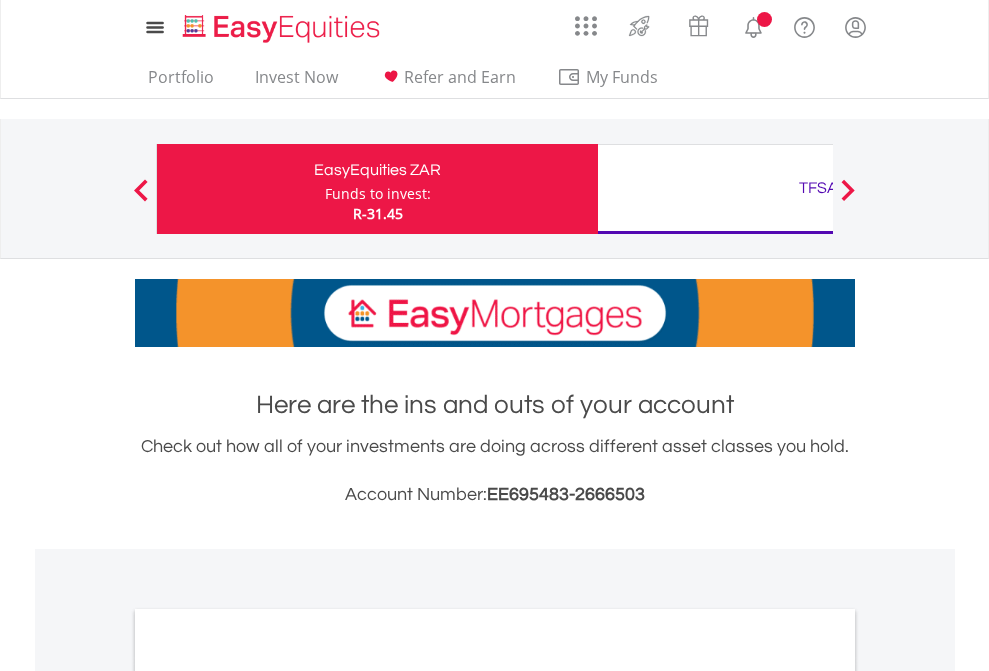 scroll, scrollTop: 0, scrollLeft: 0, axis: both 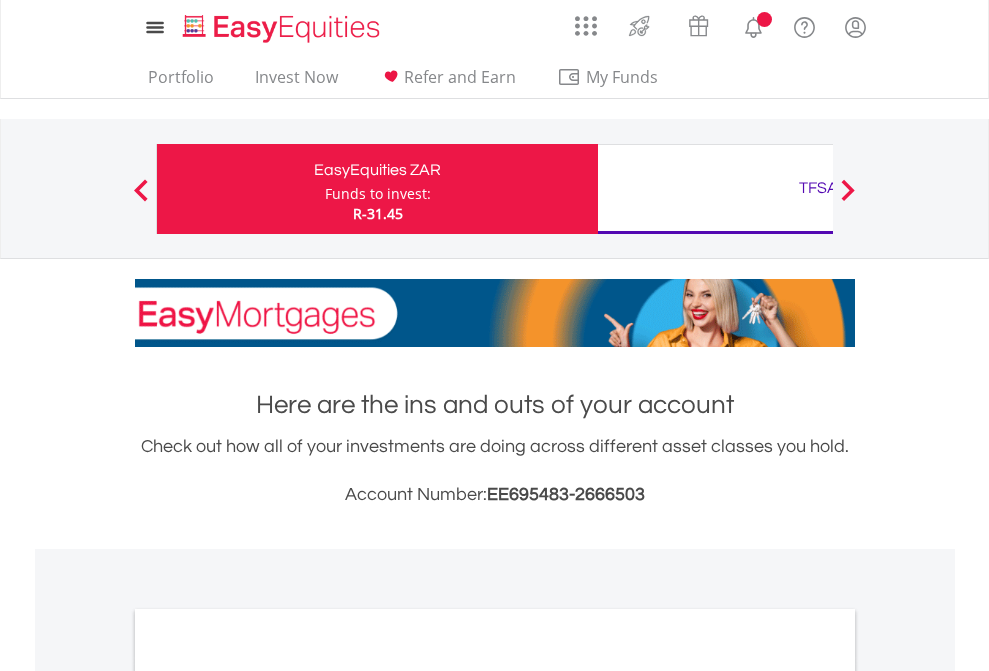 click on "All Holdings" at bounding box center [268, 1096] 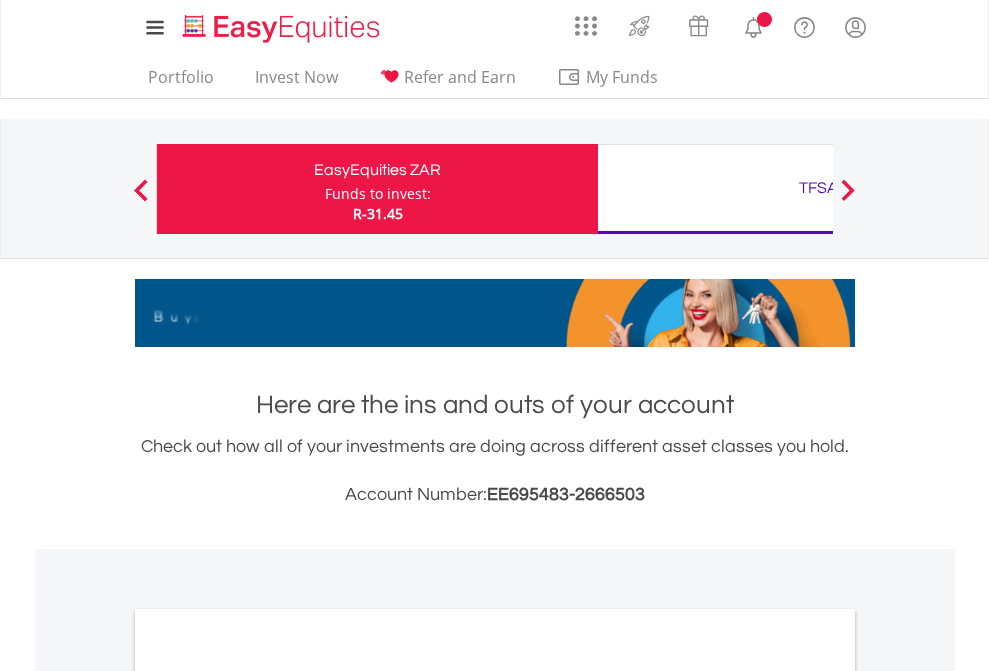 scroll, scrollTop: 1202, scrollLeft: 0, axis: vertical 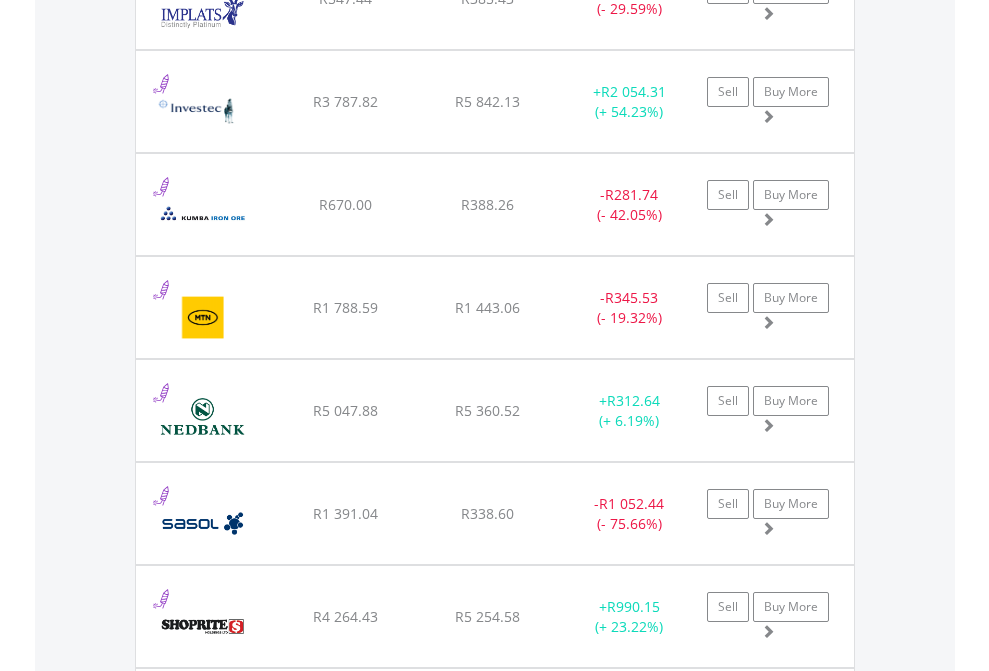 click on "TFSA" at bounding box center (818, -2116) 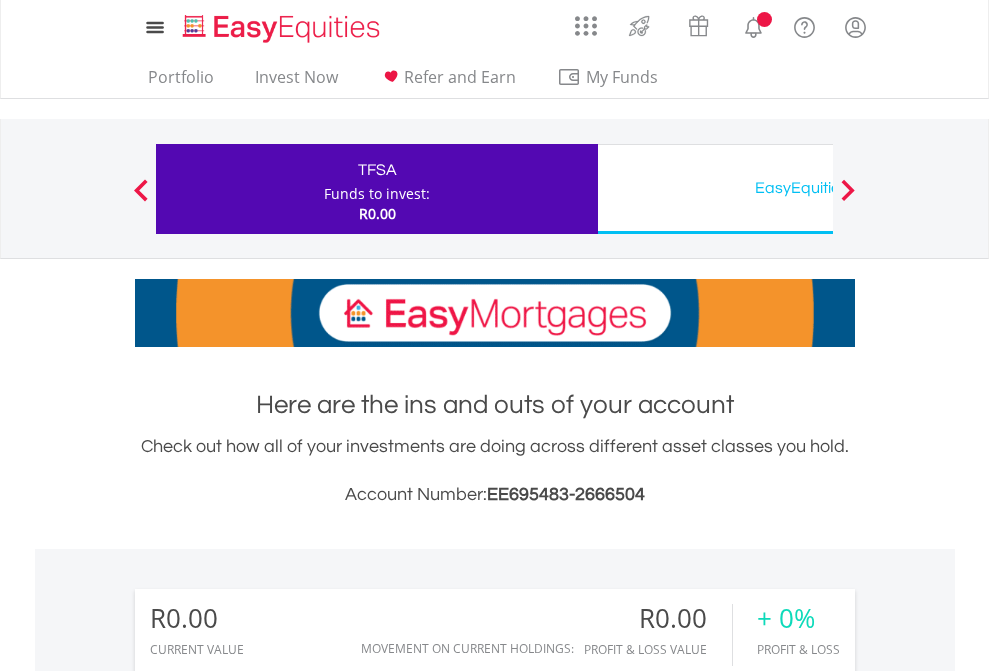 scroll, scrollTop: 0, scrollLeft: 0, axis: both 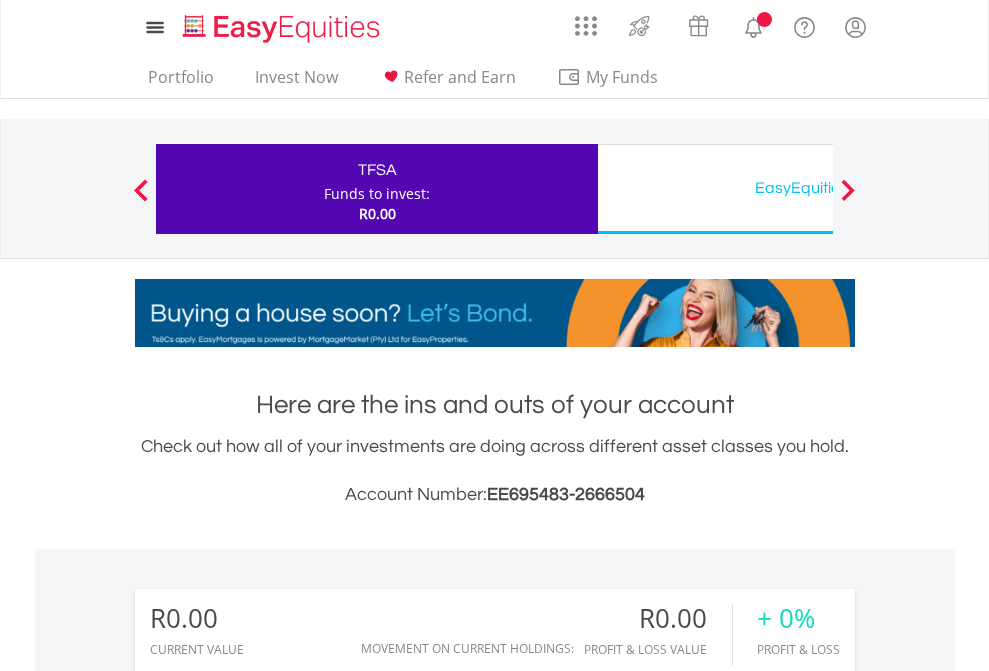 click on "All Holdings" at bounding box center (268, 1442) 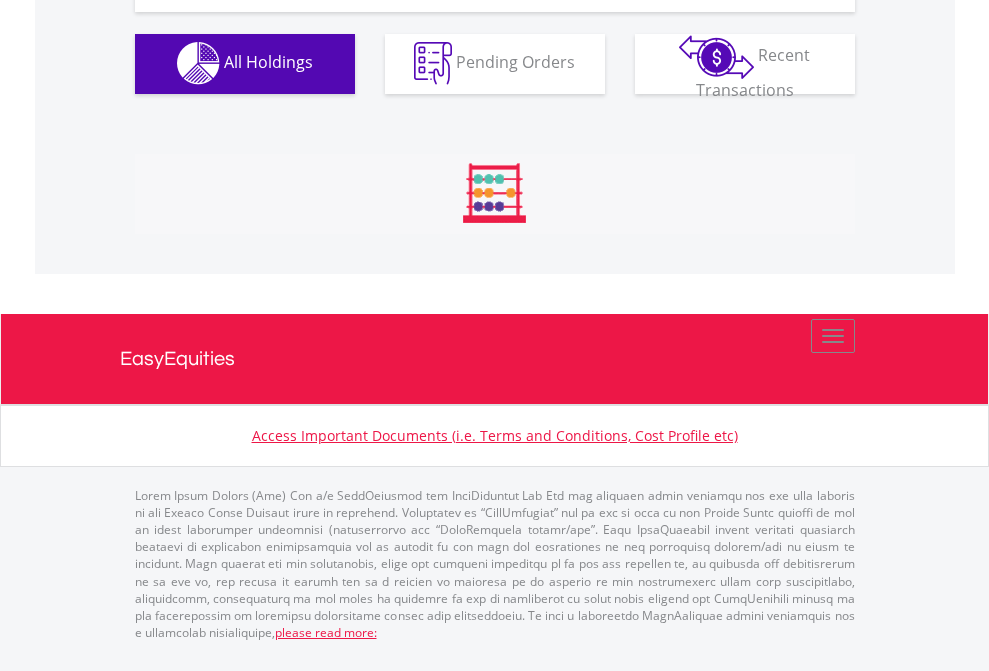 scroll, scrollTop: 1980, scrollLeft: 0, axis: vertical 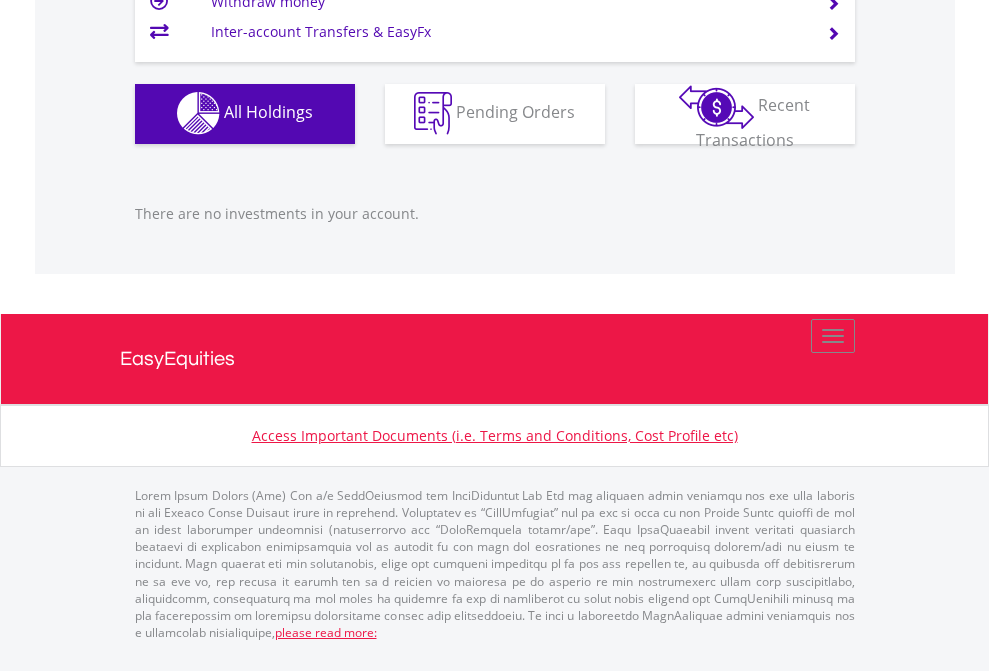 click on "EasyEquities USD" at bounding box center [818, -1142] 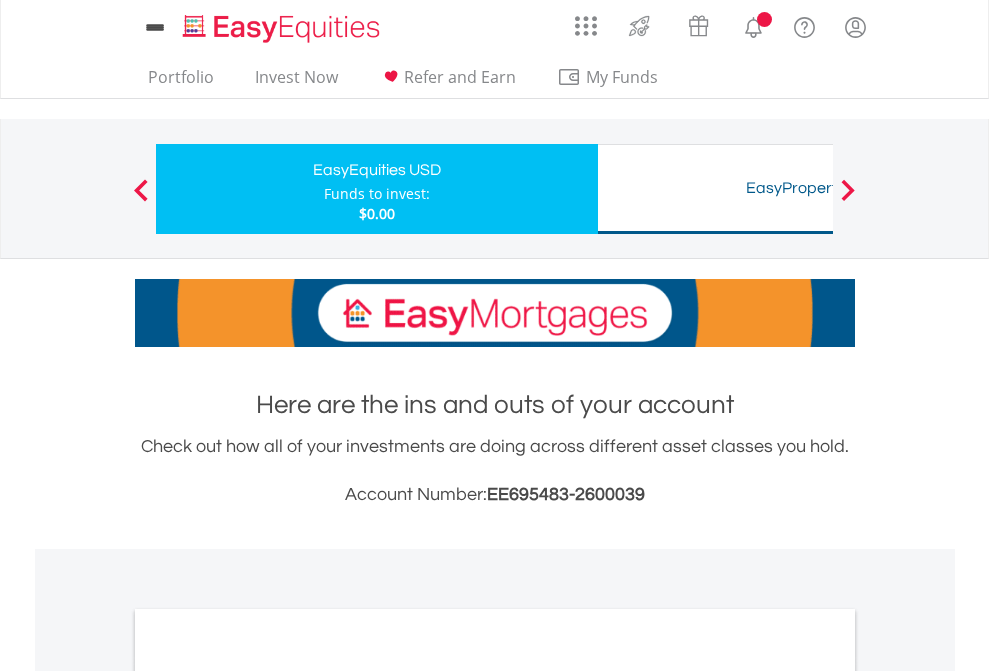 scroll, scrollTop: 1202, scrollLeft: 0, axis: vertical 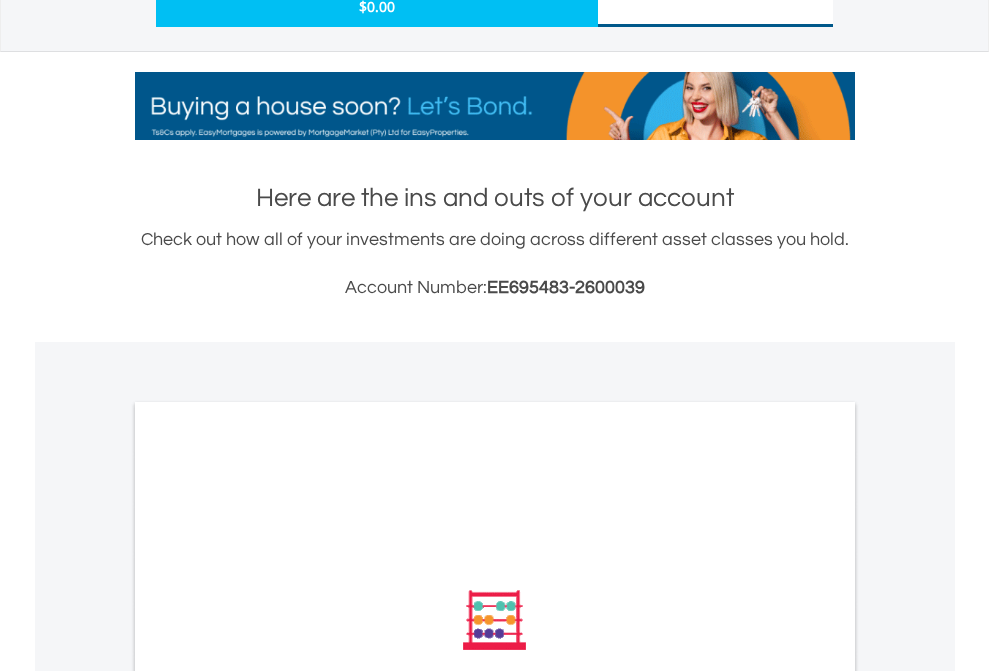 click on "All Holdings" at bounding box center [268, 889] 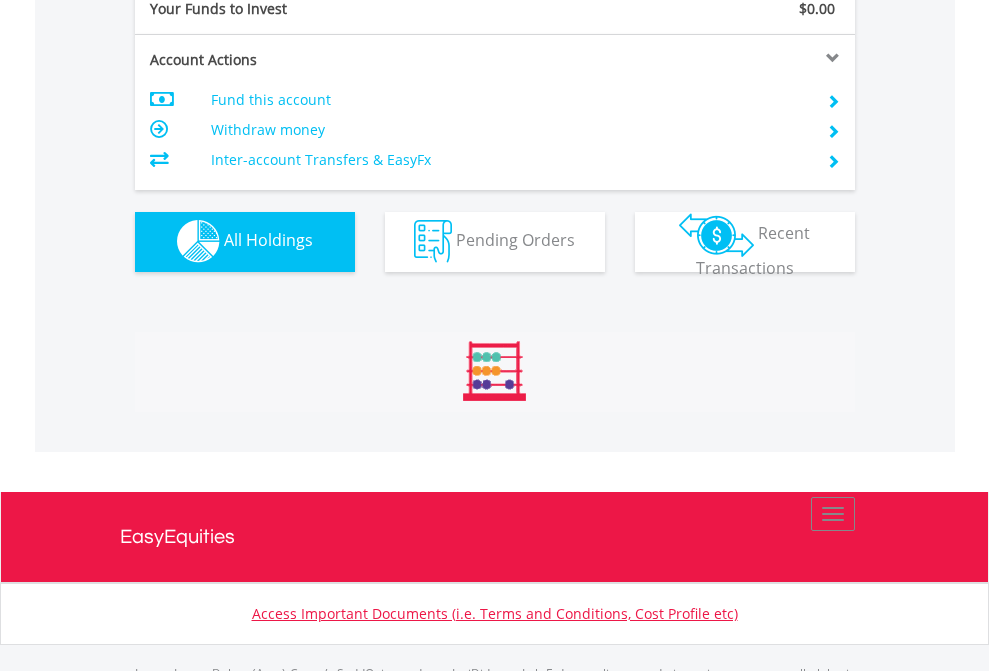 scroll, scrollTop: 999808, scrollLeft: 999687, axis: both 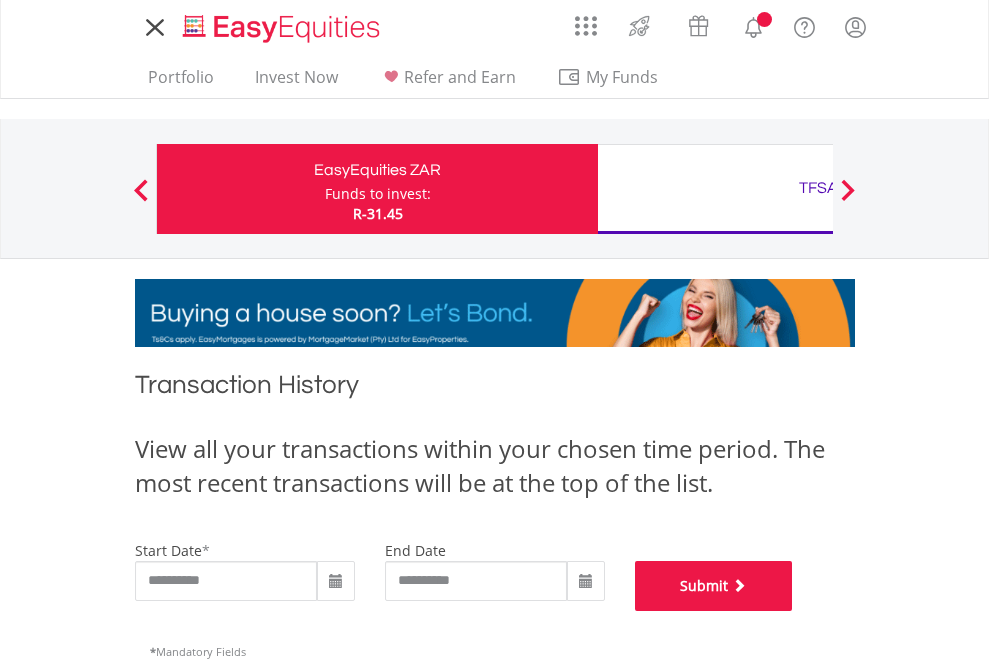 click on "Submit" at bounding box center [714, 586] 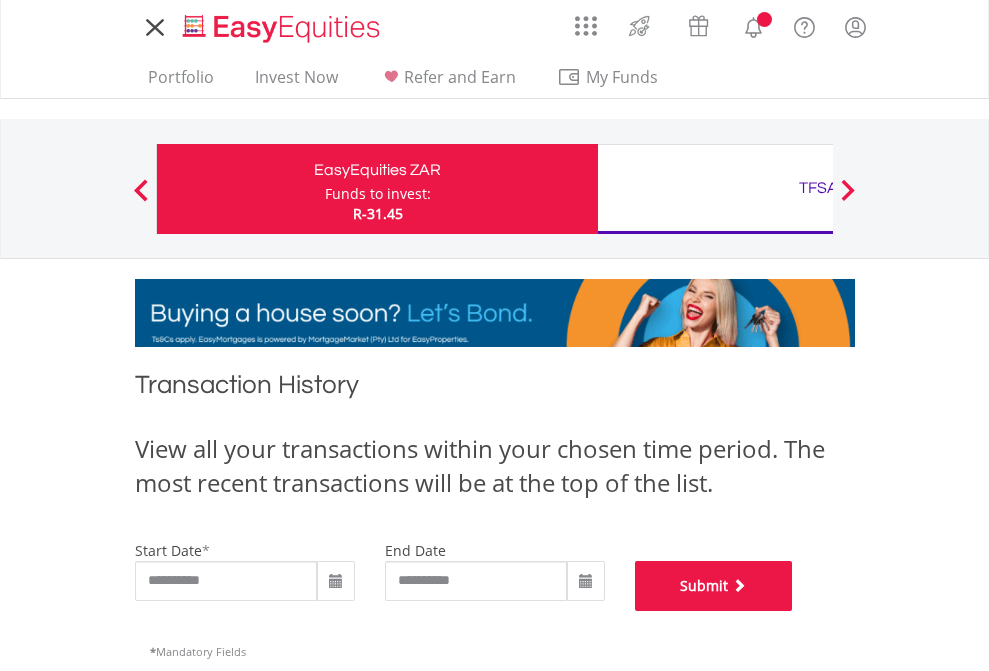 scroll, scrollTop: 811, scrollLeft: 0, axis: vertical 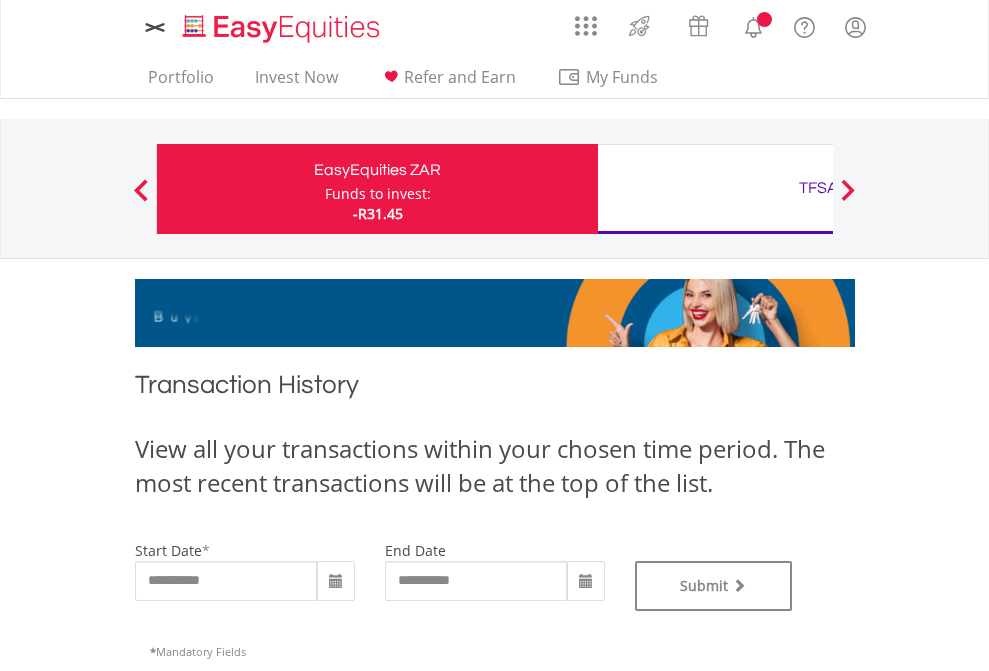 click on "TFSA" at bounding box center [818, 188] 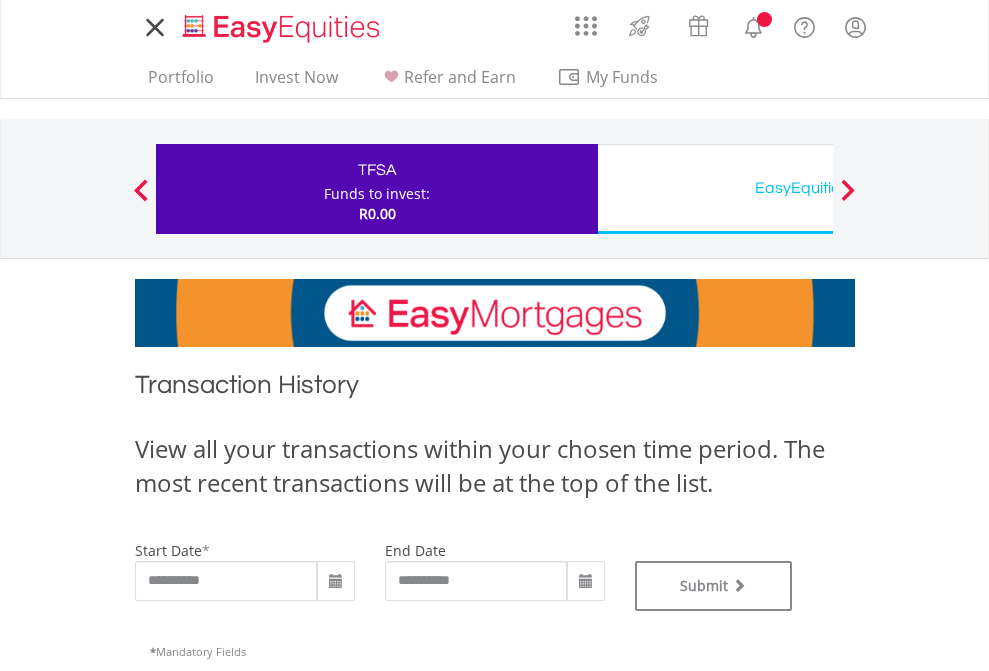 scroll, scrollTop: 0, scrollLeft: 0, axis: both 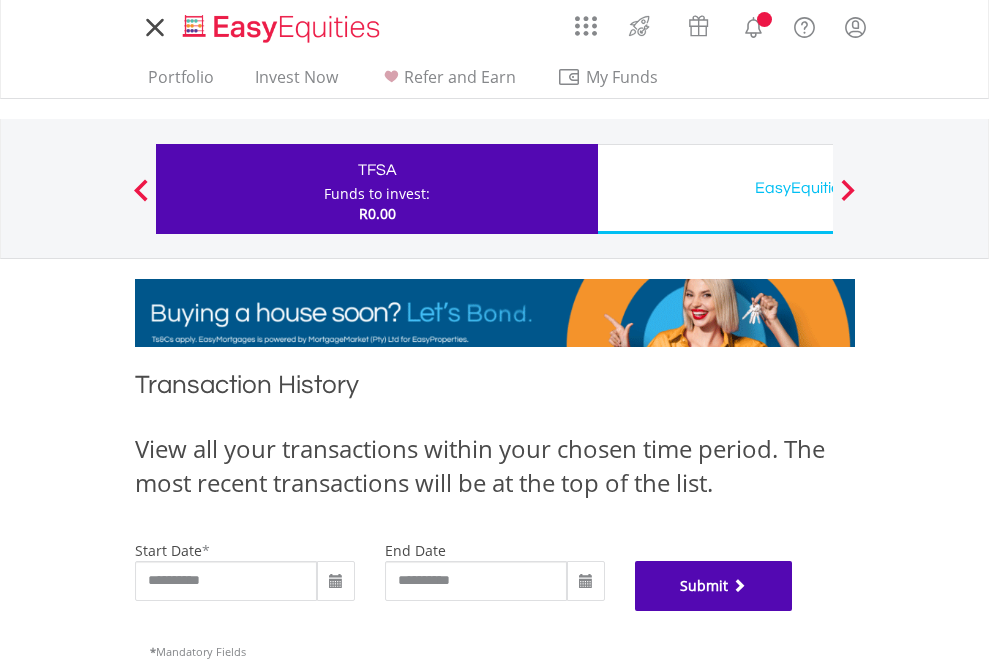 click on "Submit" at bounding box center (714, 586) 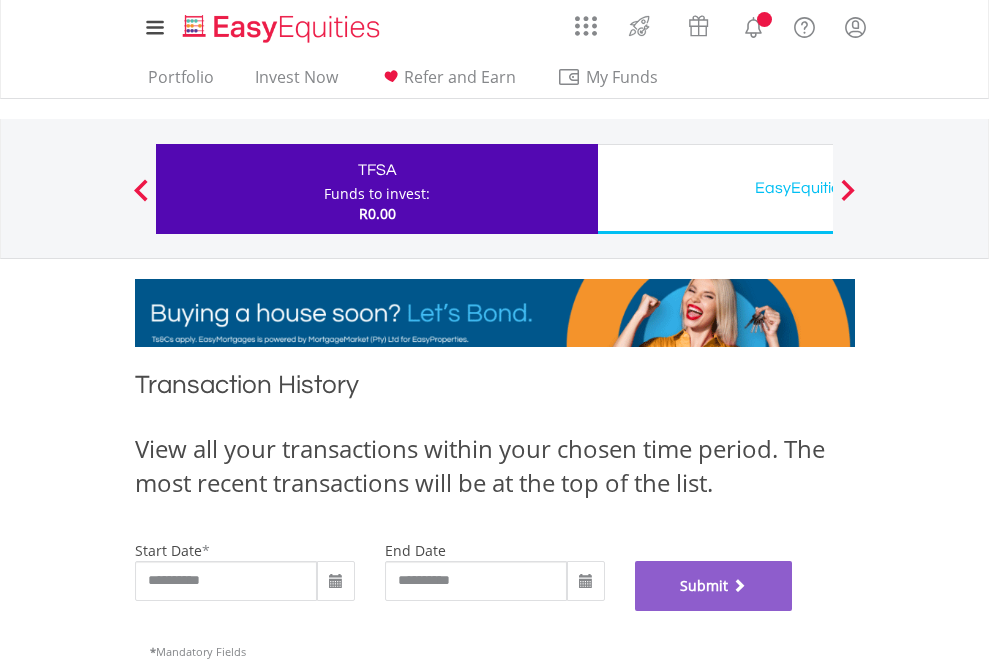 scroll, scrollTop: 811, scrollLeft: 0, axis: vertical 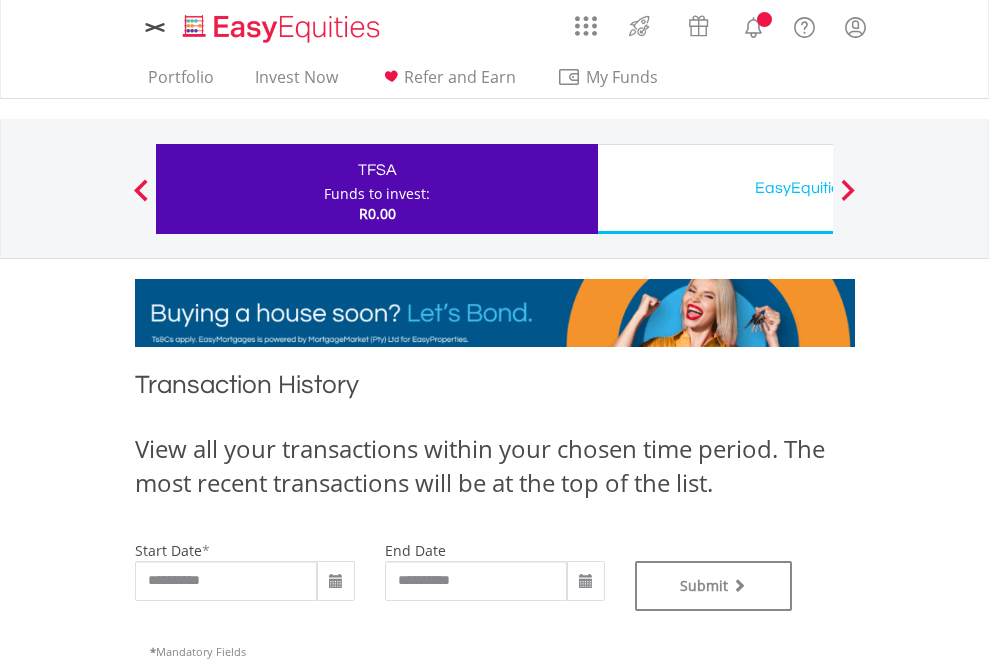 click on "EasyEquities USD" at bounding box center [818, 188] 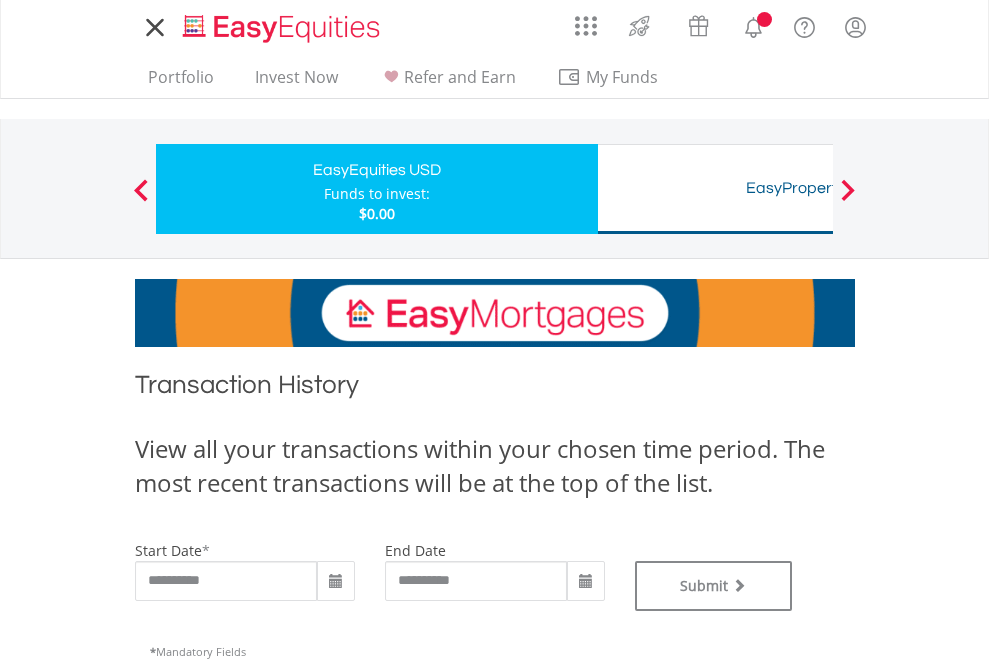 type on "**********" 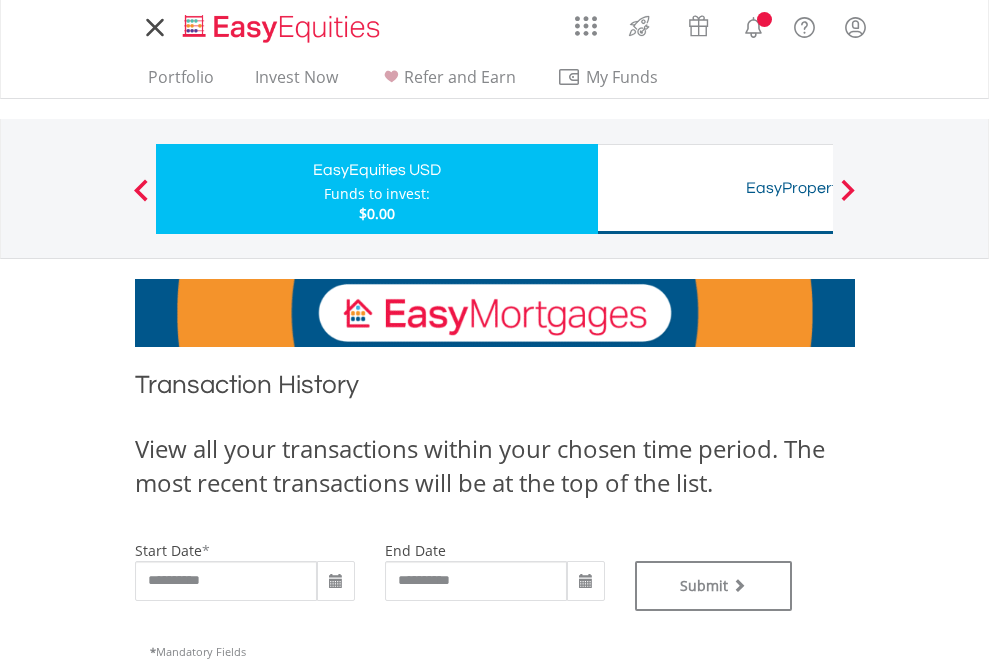 scroll, scrollTop: 0, scrollLeft: 0, axis: both 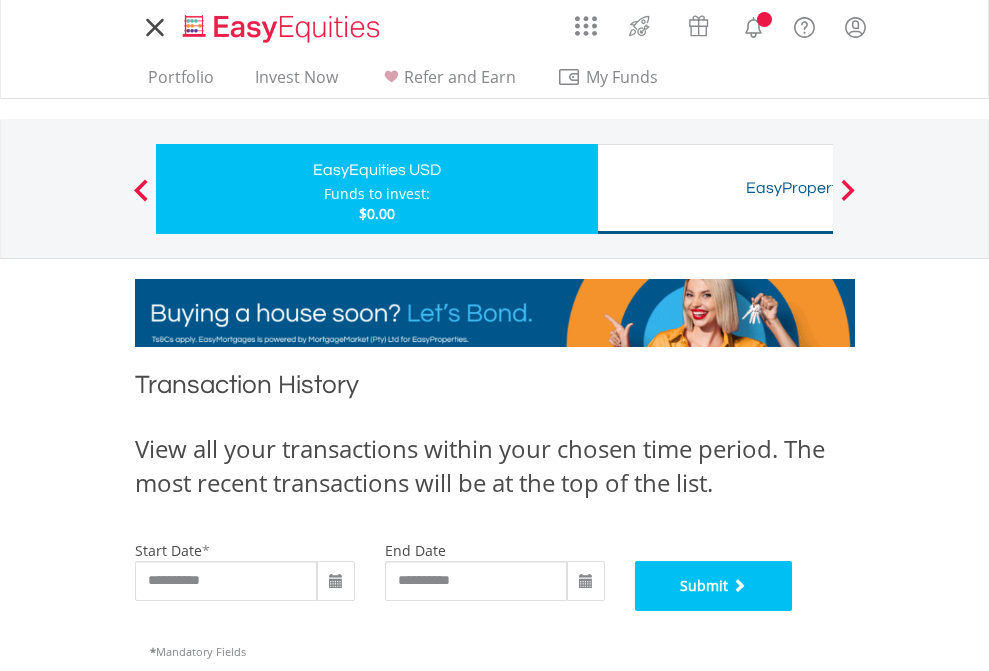 click on "Submit" at bounding box center (714, 586) 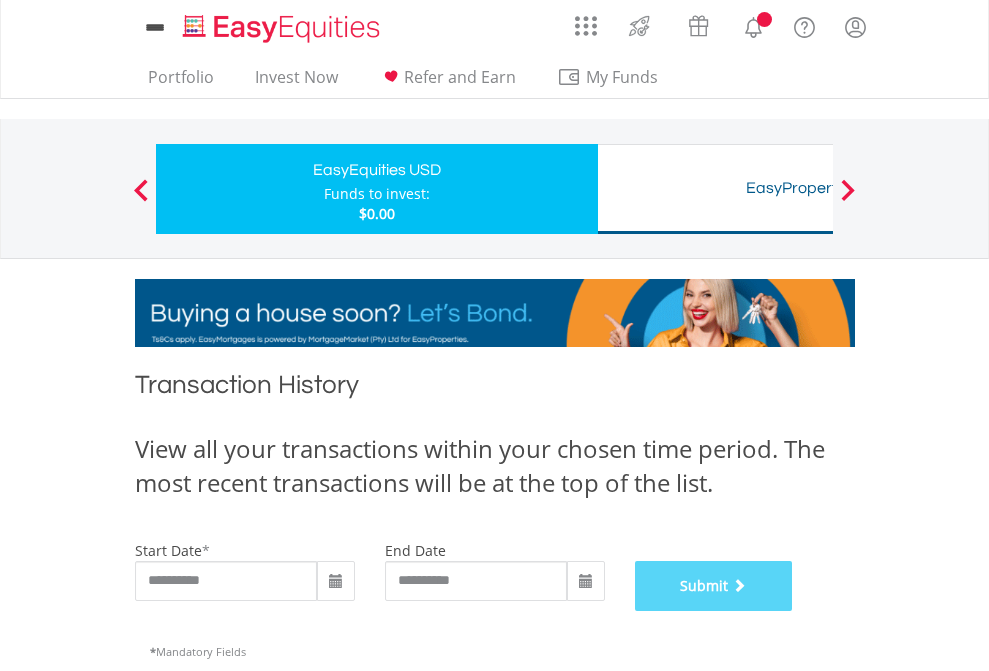 scroll, scrollTop: 811, scrollLeft: 0, axis: vertical 